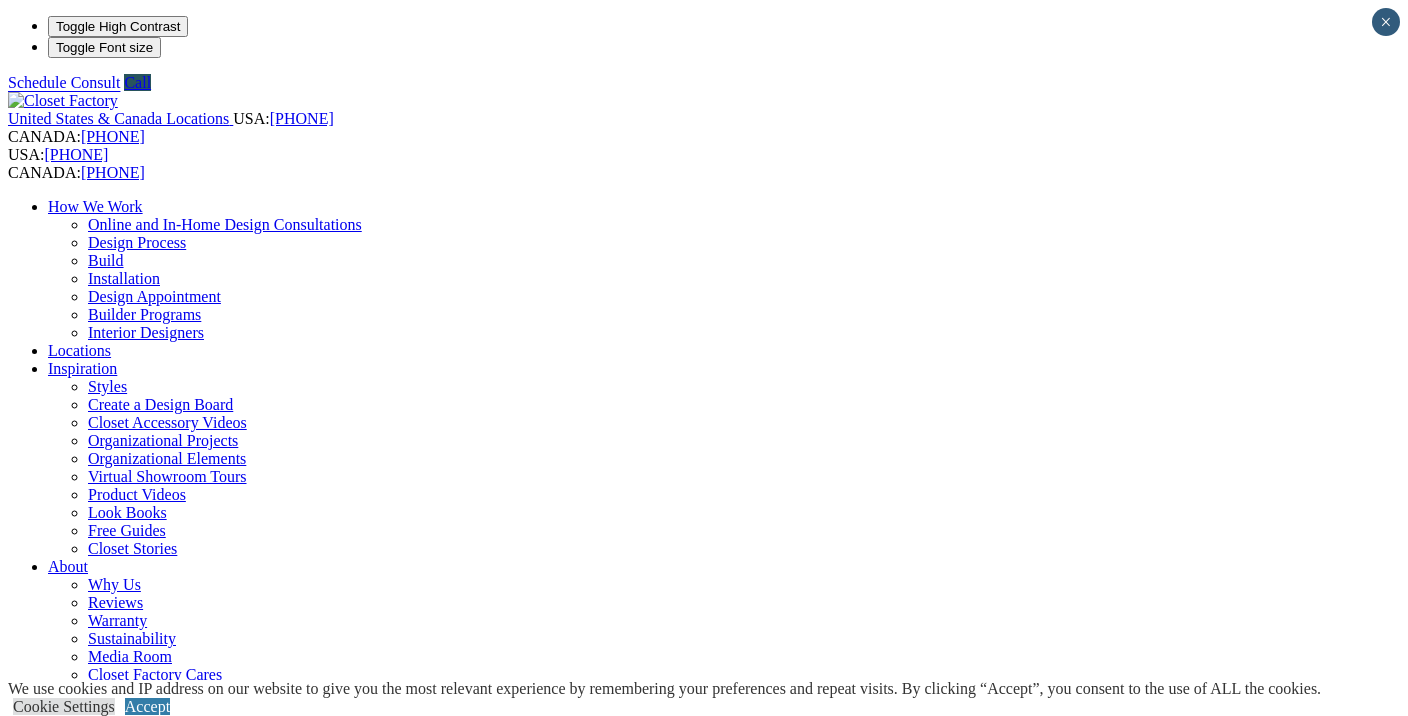 scroll, scrollTop: 0, scrollLeft: 0, axis: both 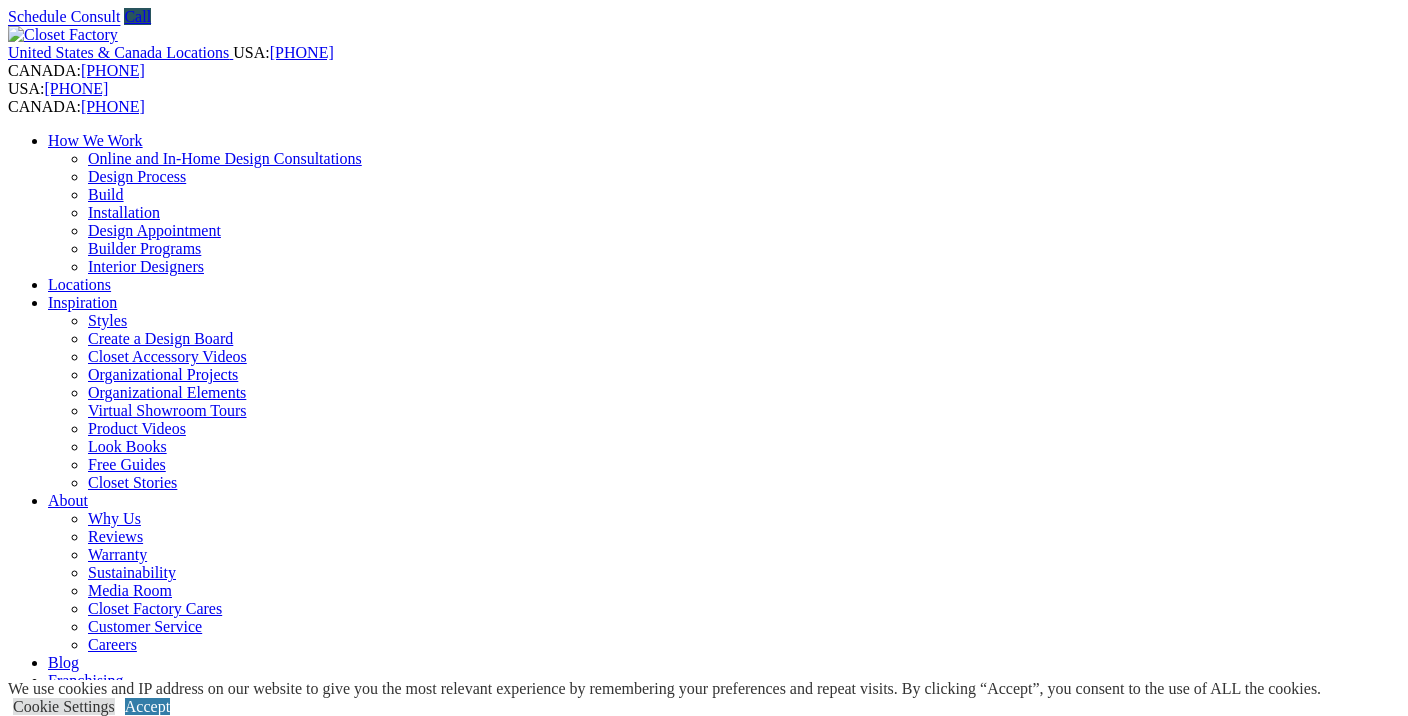 click on "Wine & Pantry" at bounding box center (136, 1018) 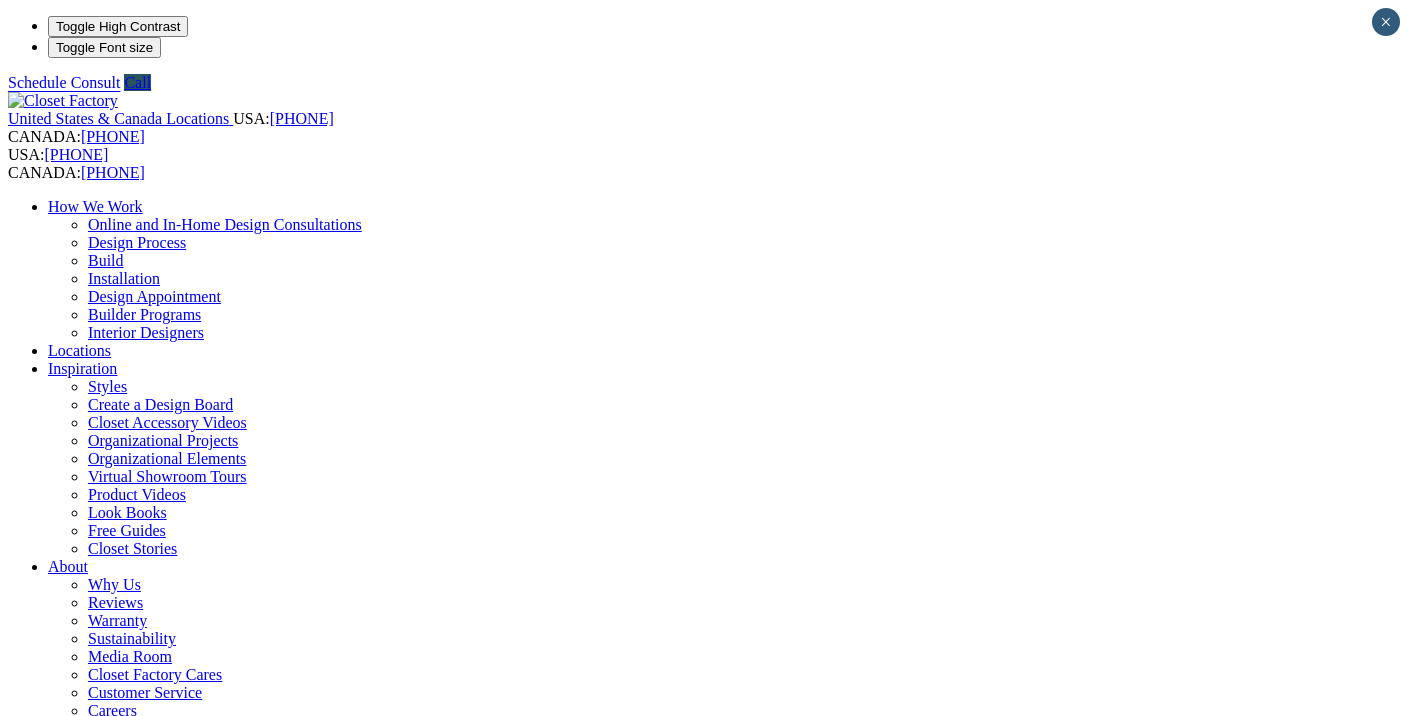 scroll, scrollTop: 0, scrollLeft: 0, axis: both 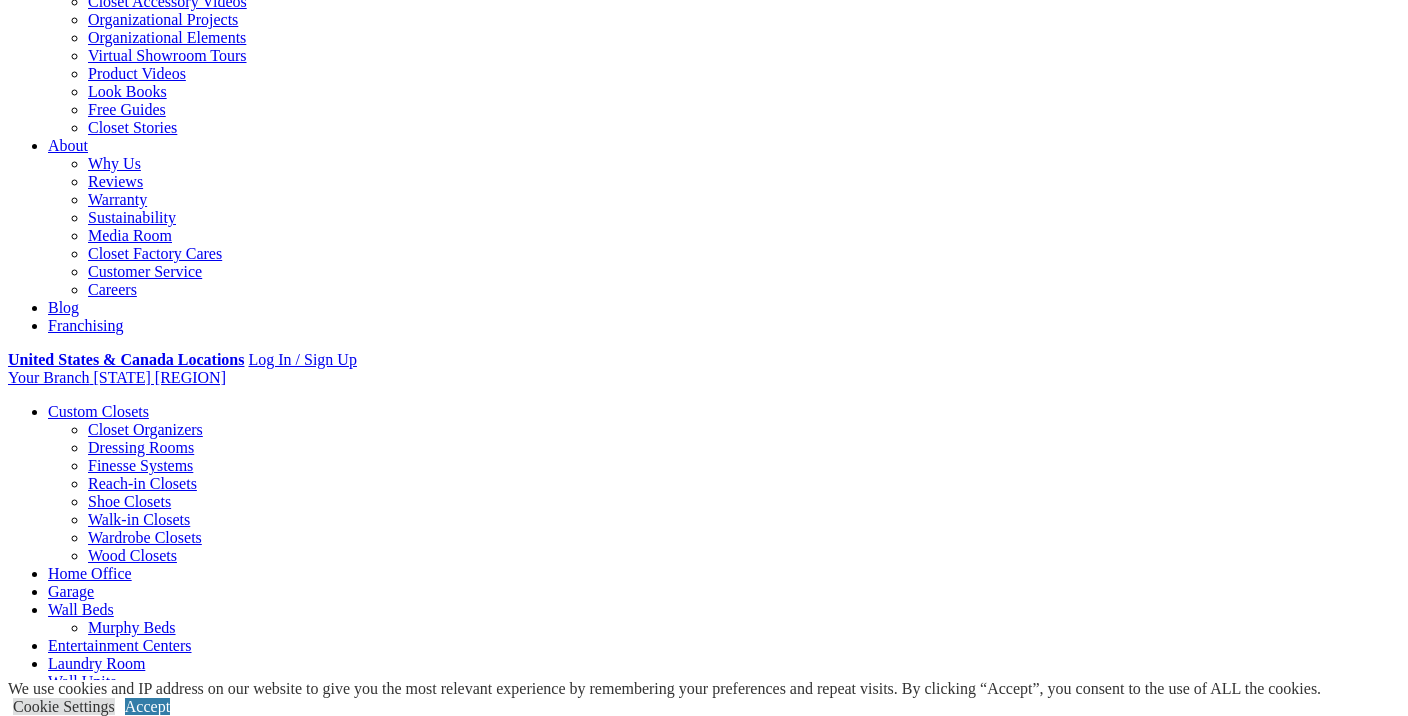 click on "CLOSE (X)" at bounding box center (46, 1432) 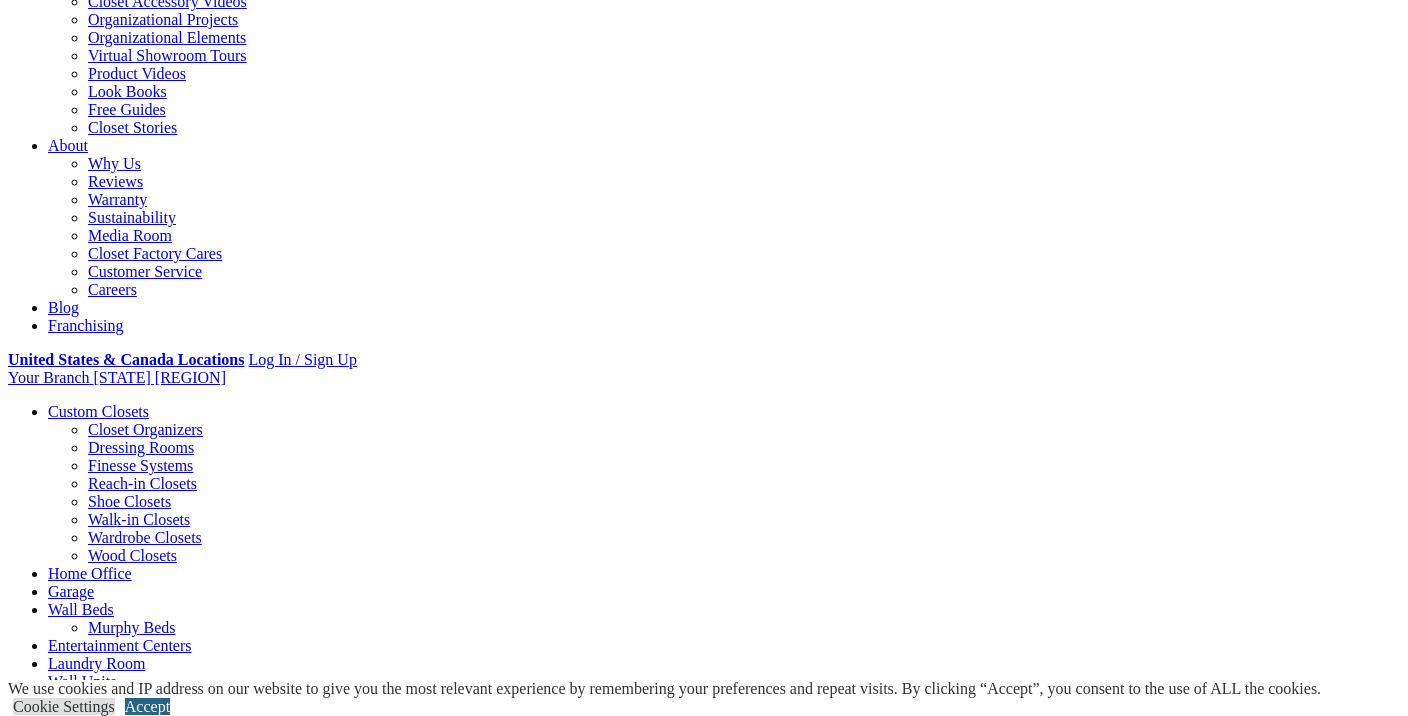 click on "Accept" at bounding box center (147, 706) 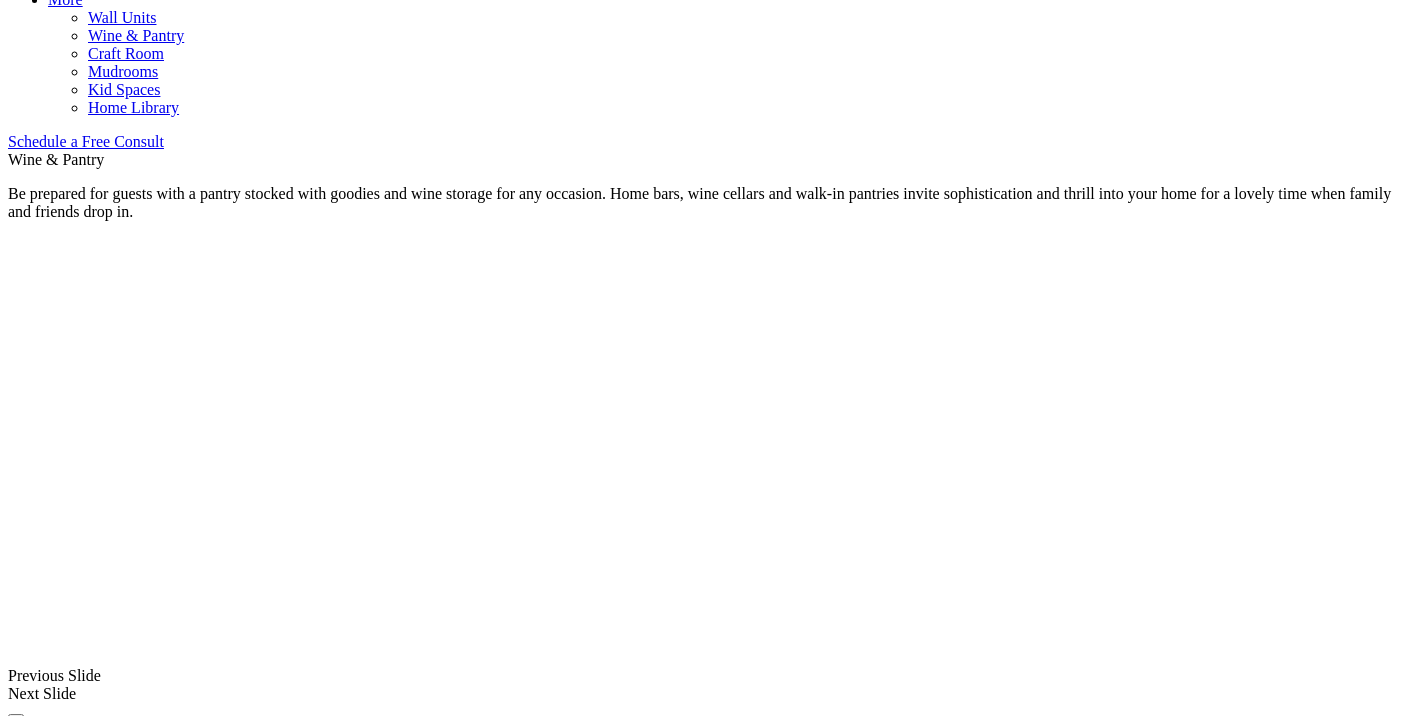 scroll, scrollTop: 1277, scrollLeft: 0, axis: vertical 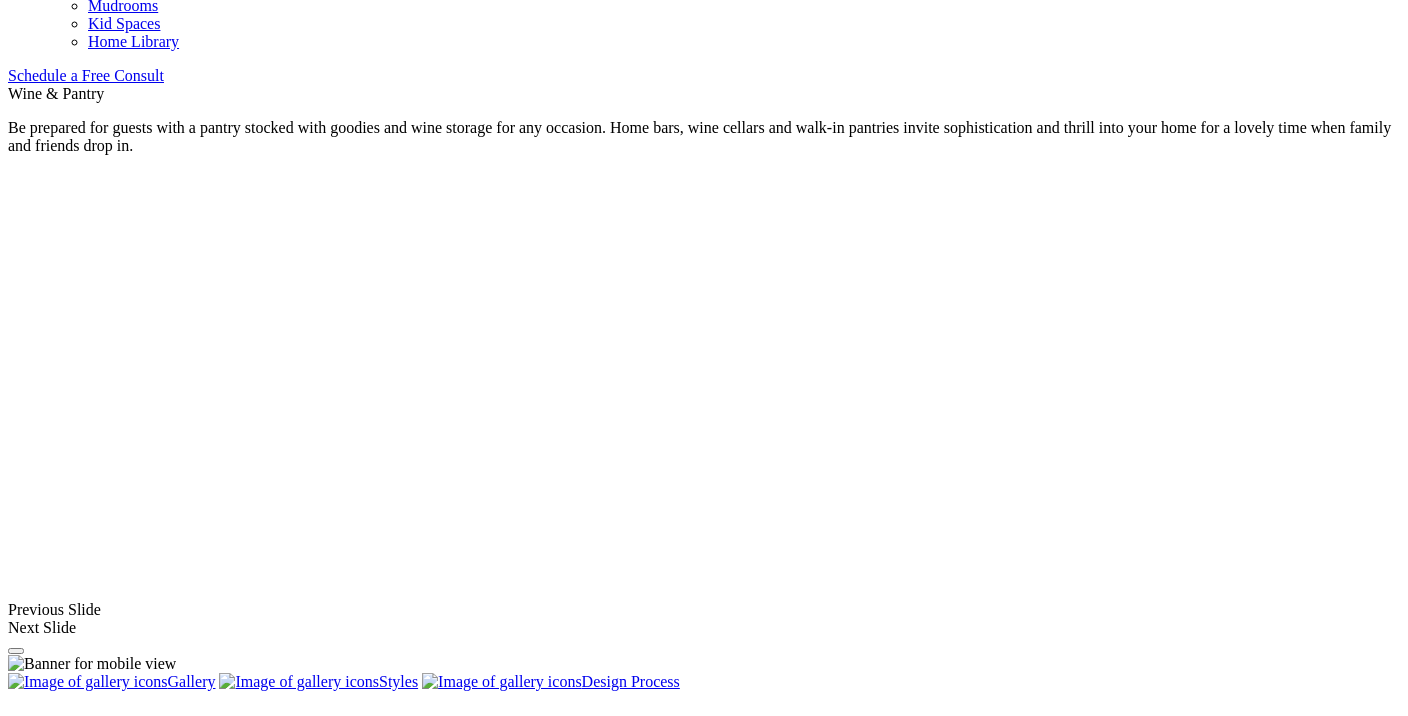 click on "Pantry Closets" at bounding box center (94, 1394) 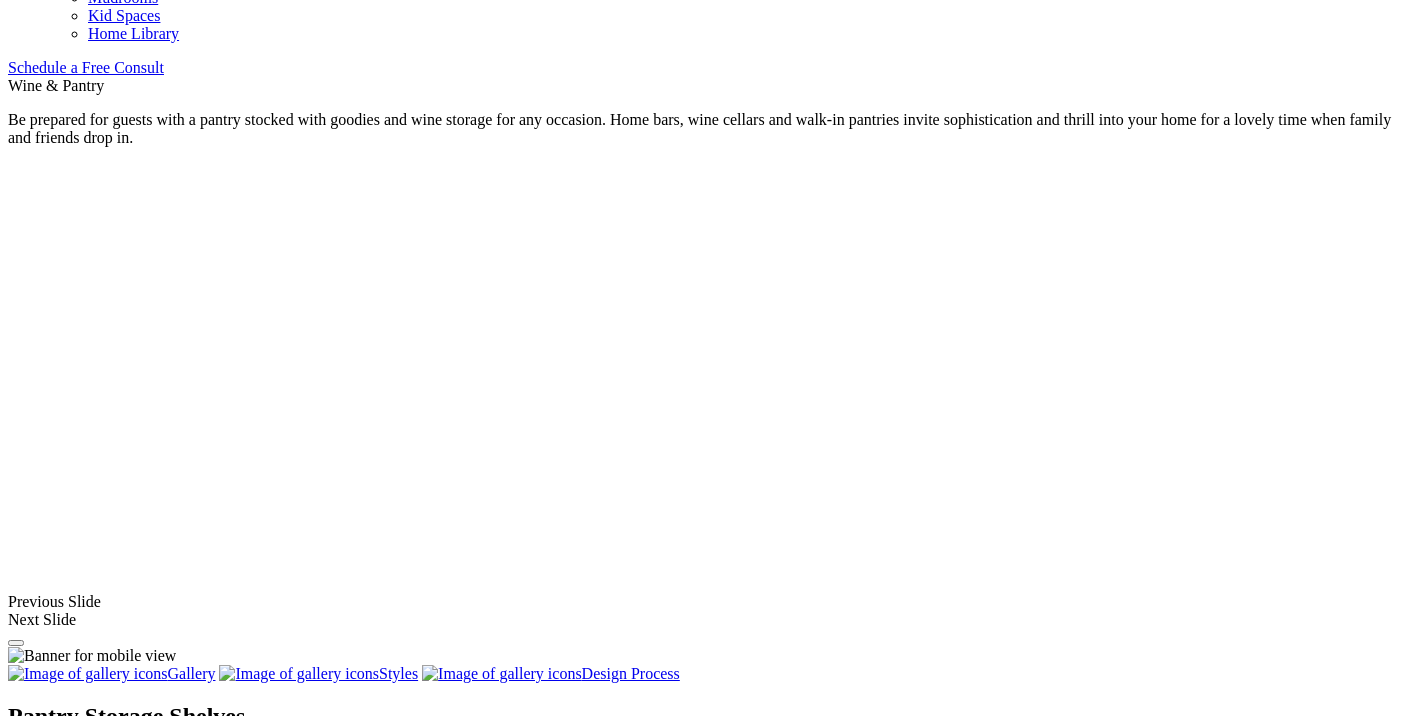 scroll, scrollTop: 1294, scrollLeft: 0, axis: vertical 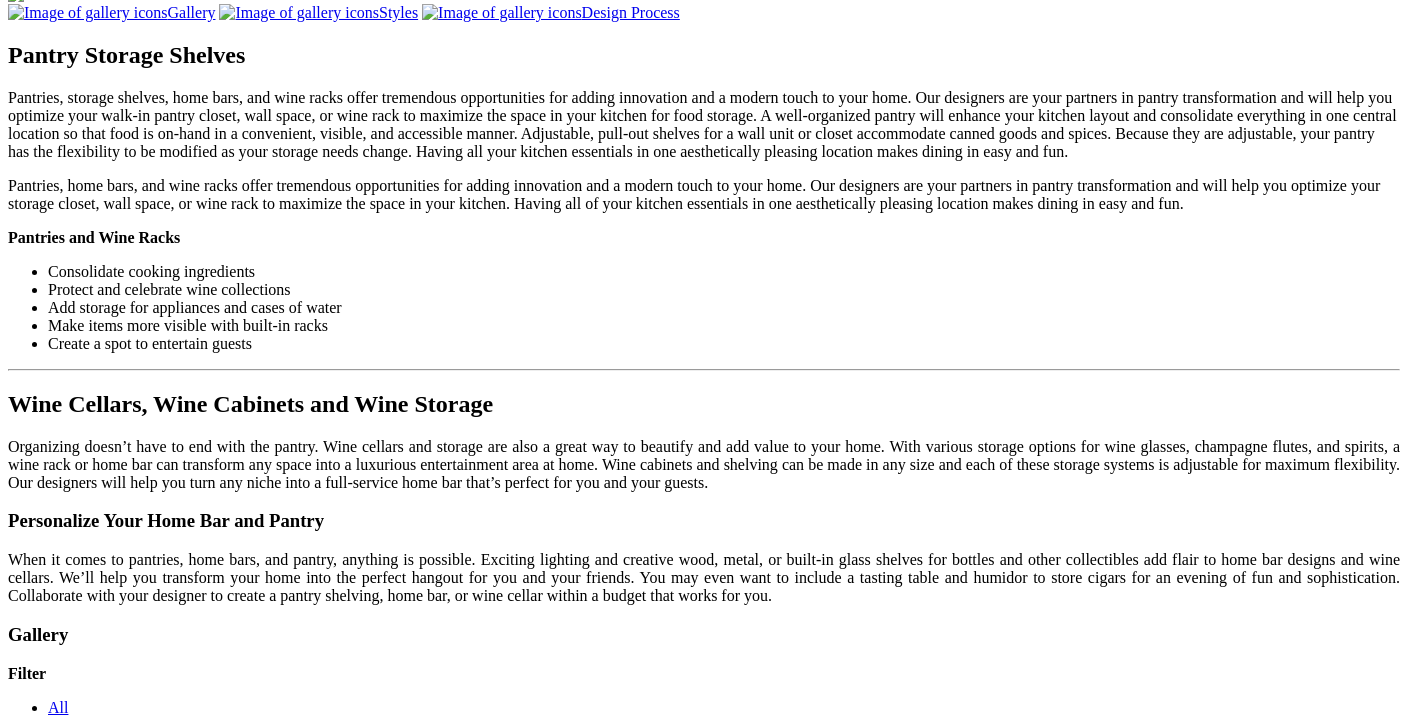 click at bounding box center (587, 1393) 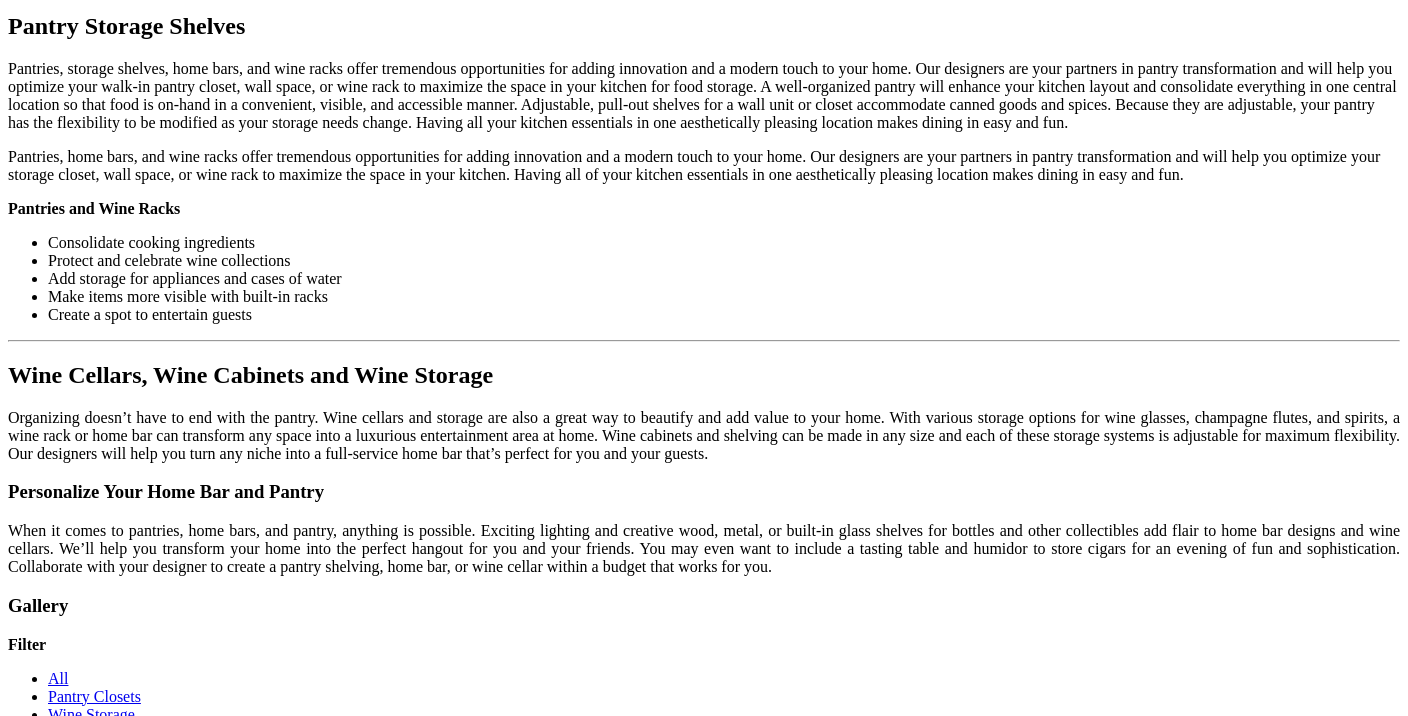 click on "Load More" at bounding box center (44, 1516) 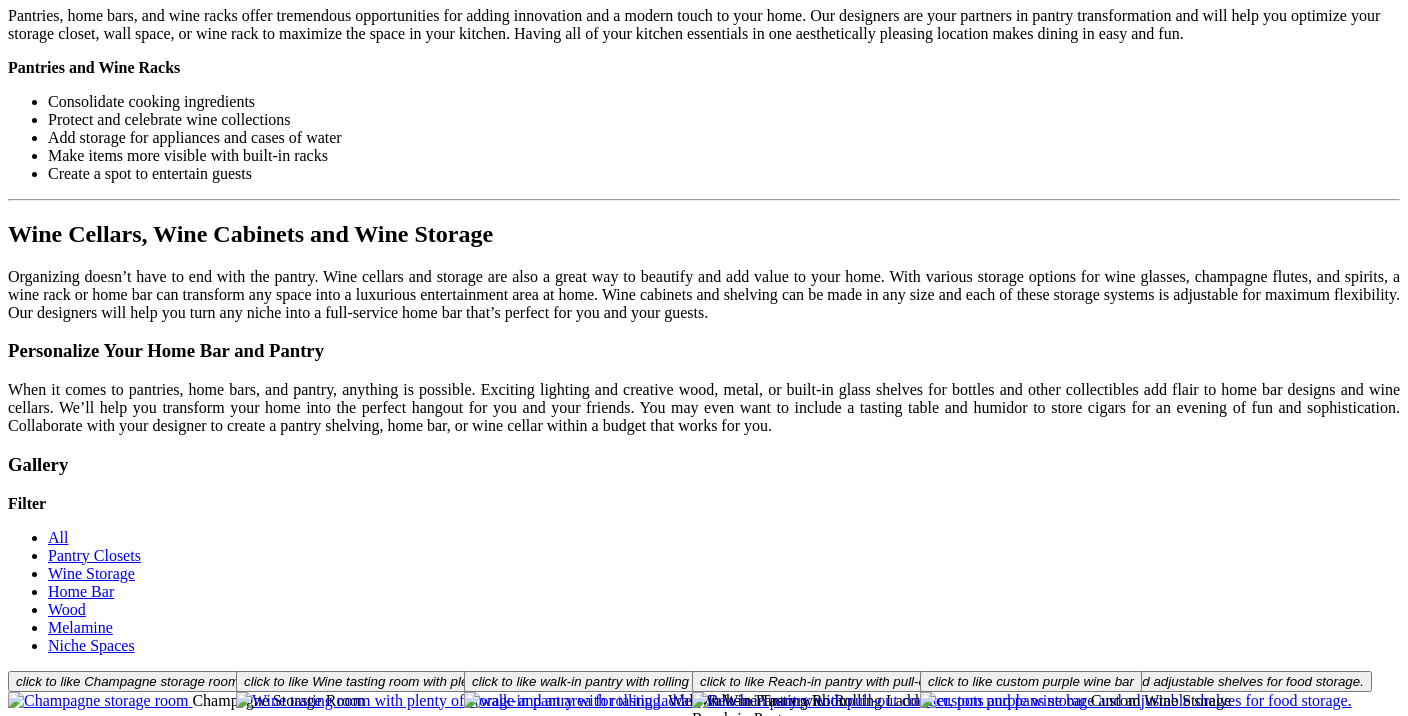 scroll, scrollTop: 2117, scrollLeft: 0, axis: vertical 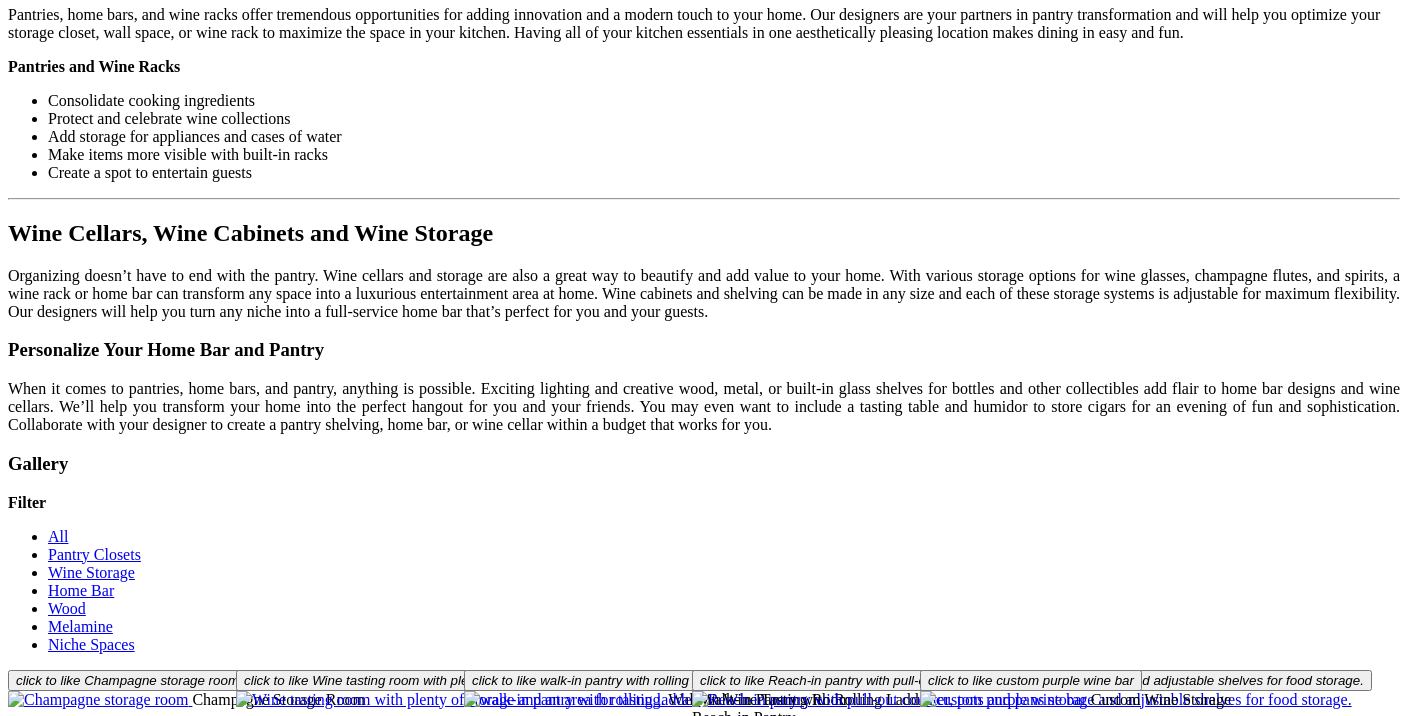 click at bounding box center [417, 1570] 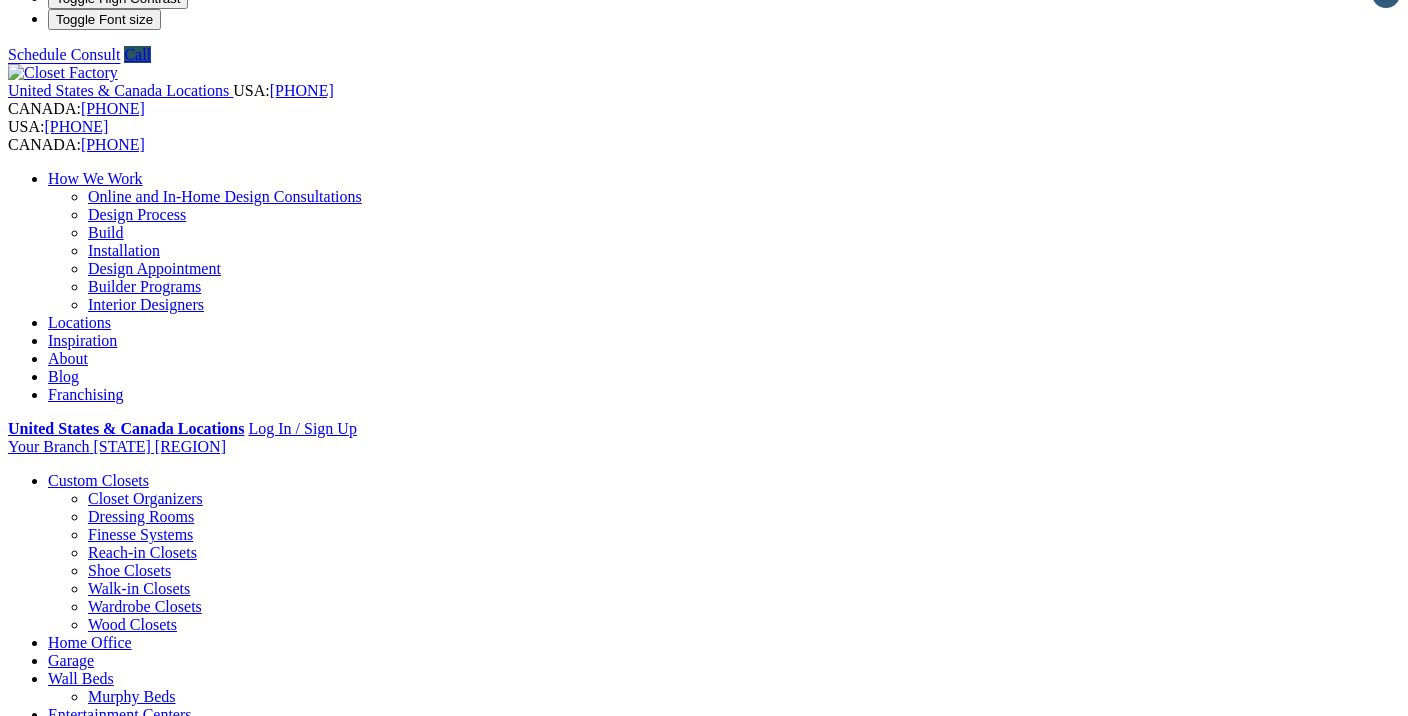 scroll, scrollTop: 0, scrollLeft: 0, axis: both 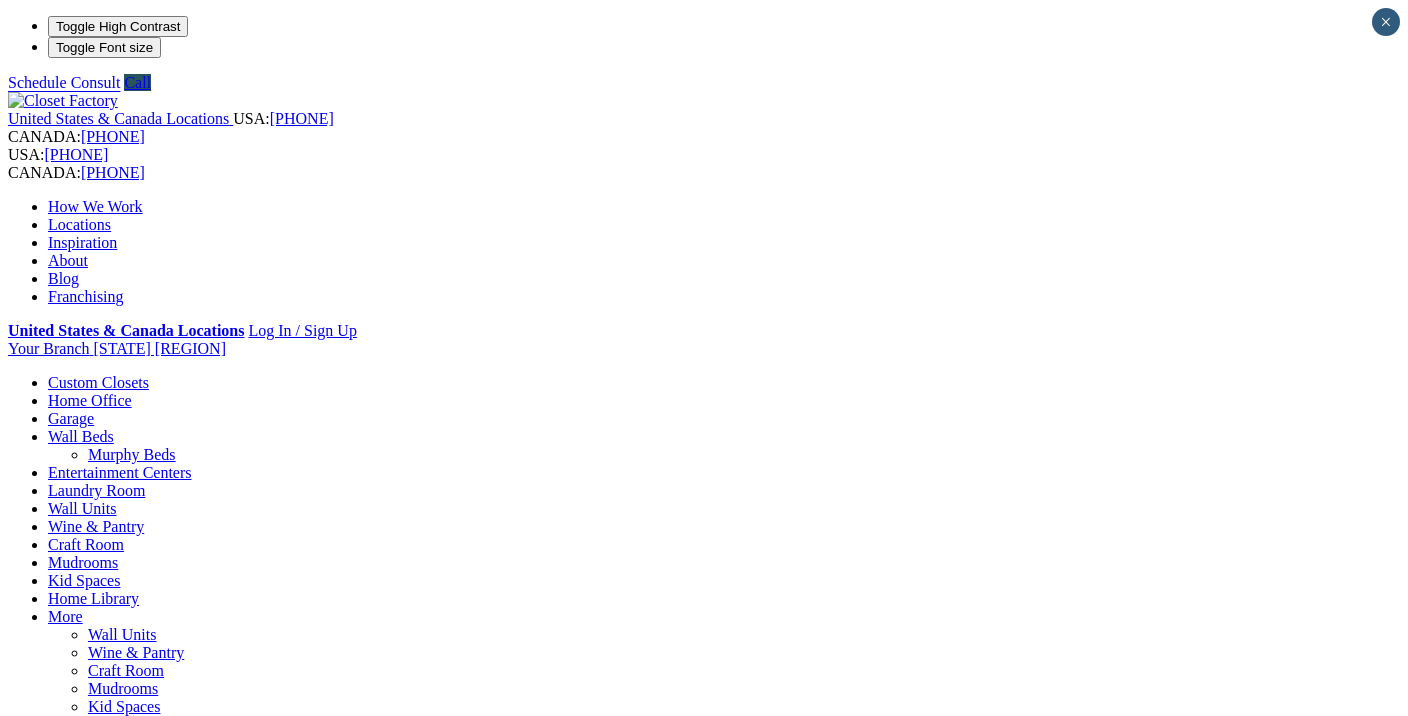 click on "Home Office" at bounding box center (90, 400) 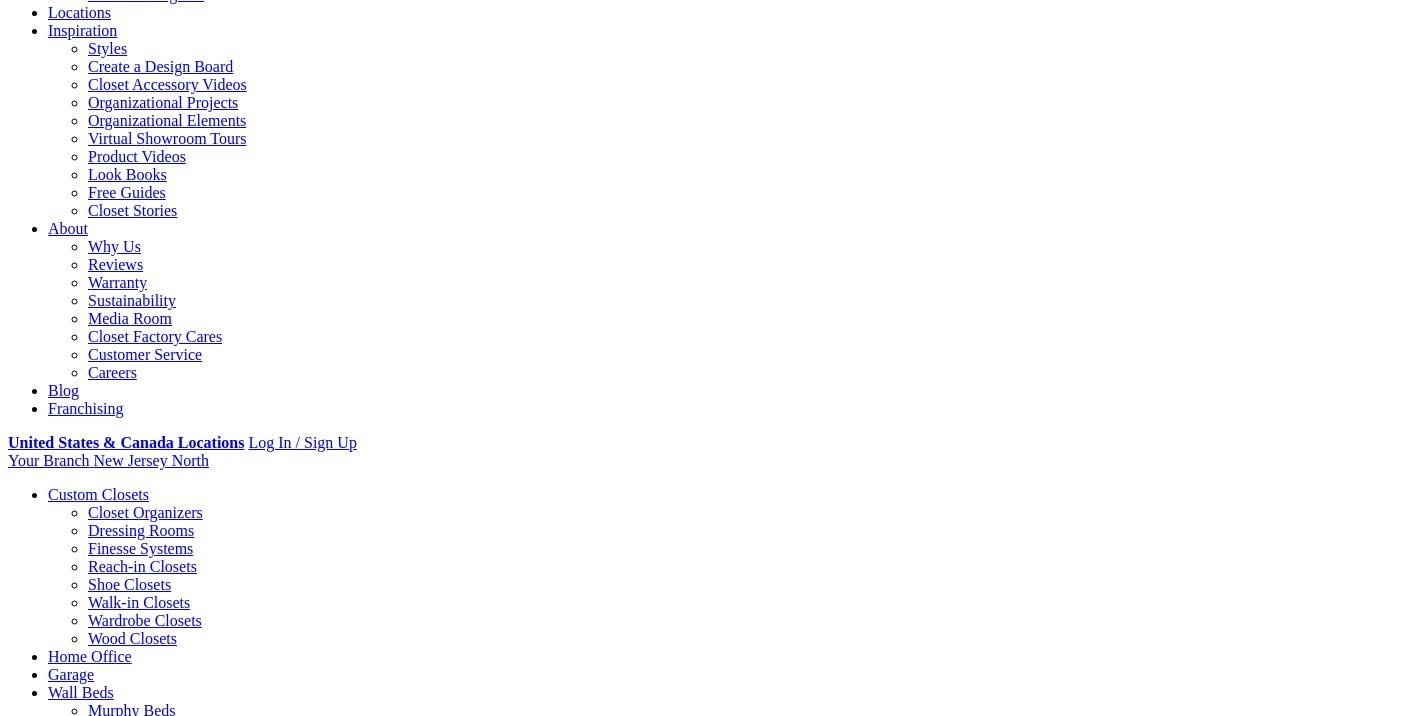 scroll, scrollTop: 171, scrollLeft: 0, axis: vertical 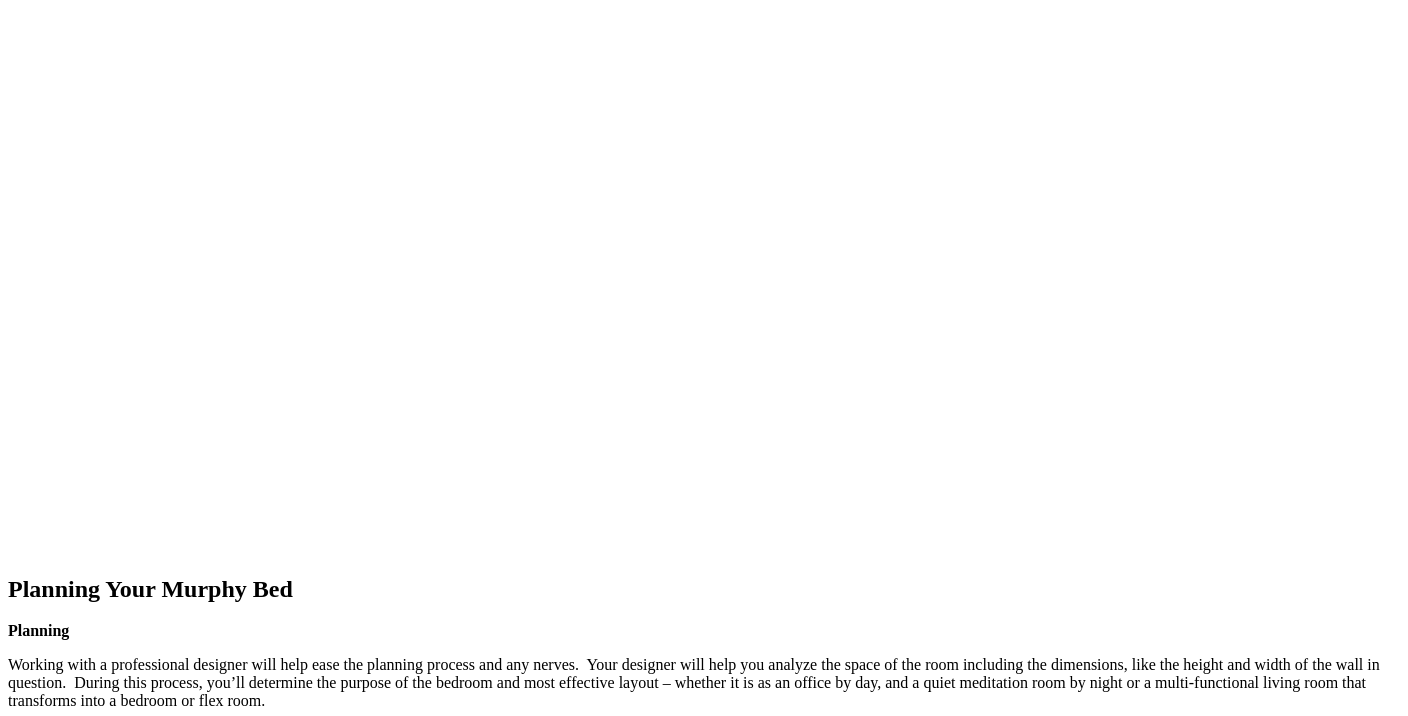 click on "prev" at bounding box center [704, 2517] 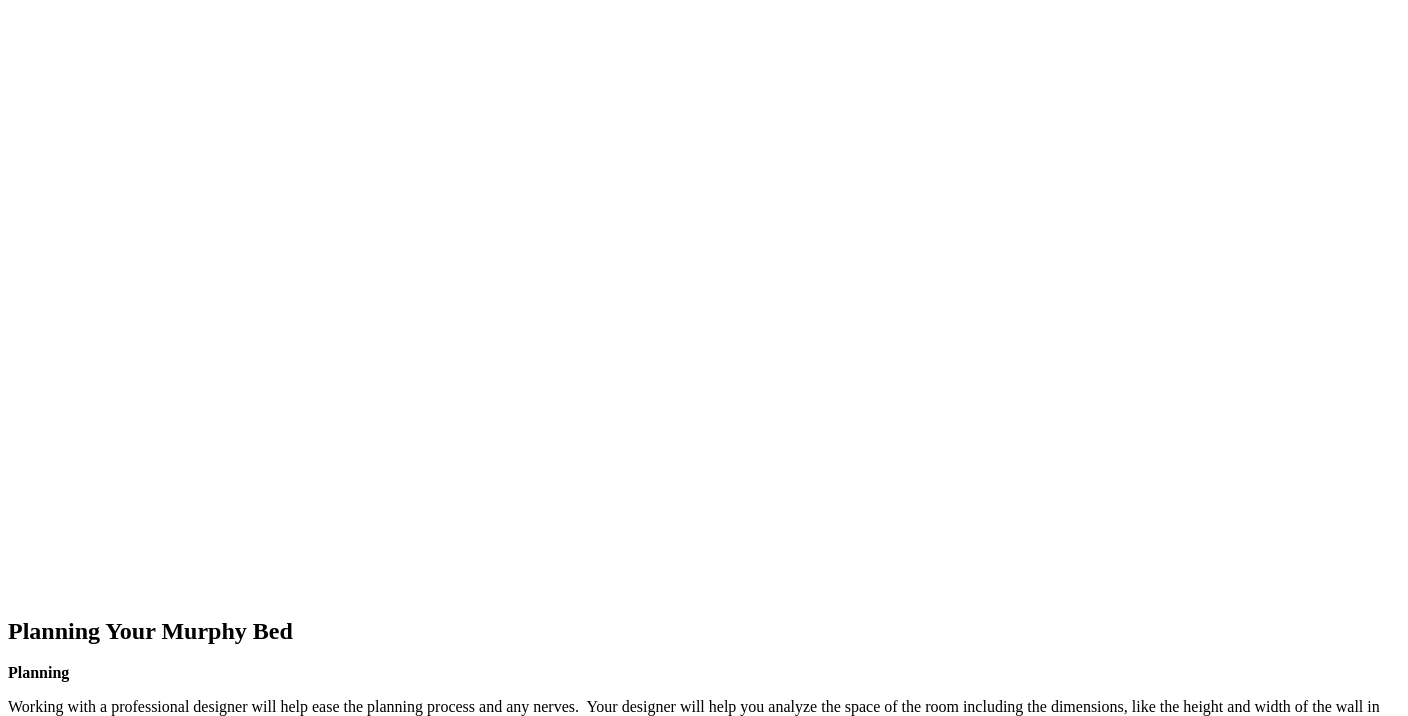 scroll, scrollTop: 2147, scrollLeft: 0, axis: vertical 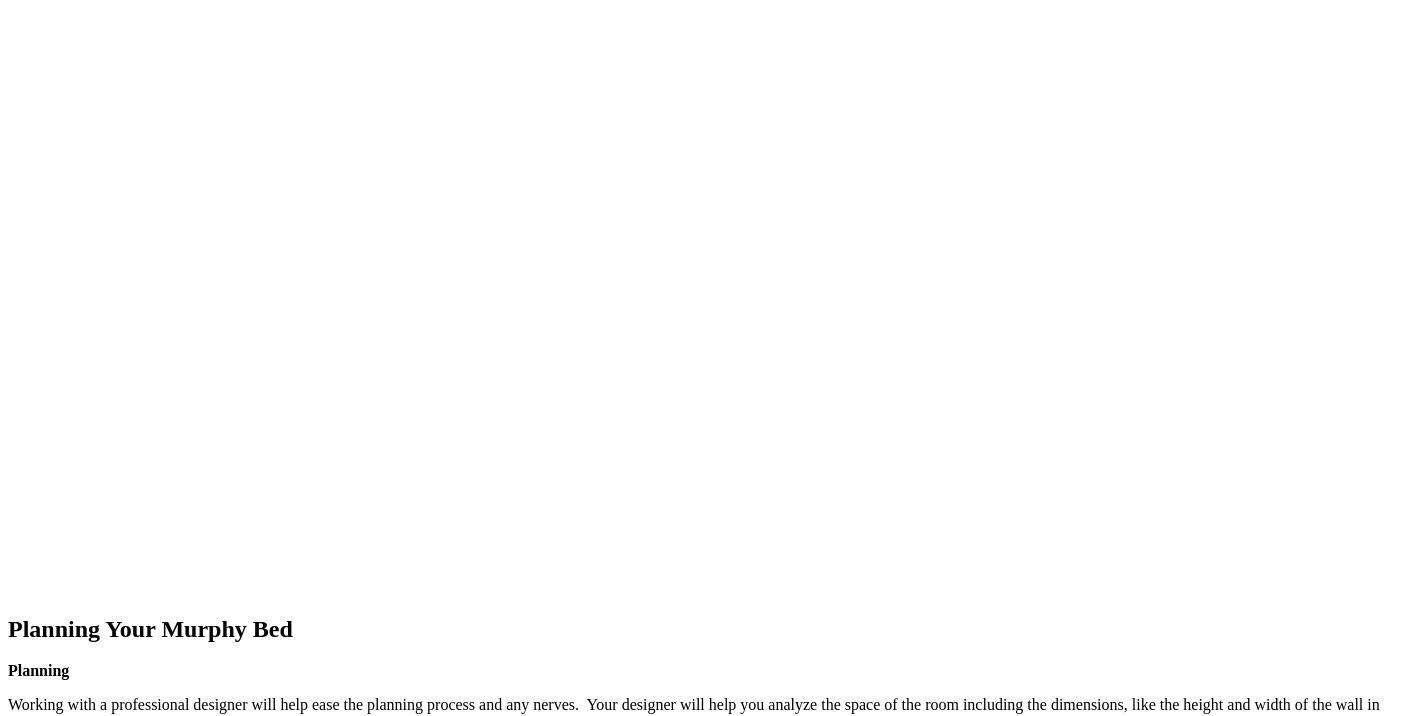 click at bounding box center (-992, 1868) 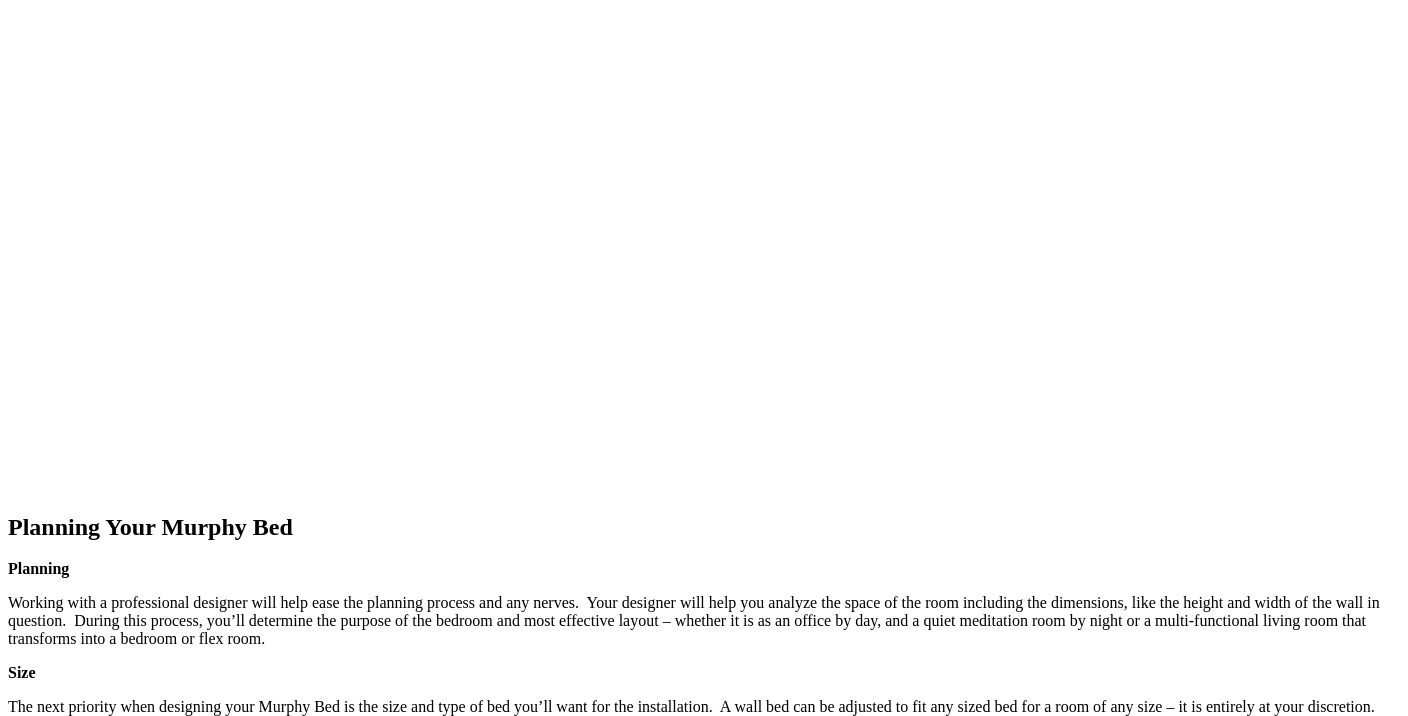 scroll, scrollTop: 2252, scrollLeft: 0, axis: vertical 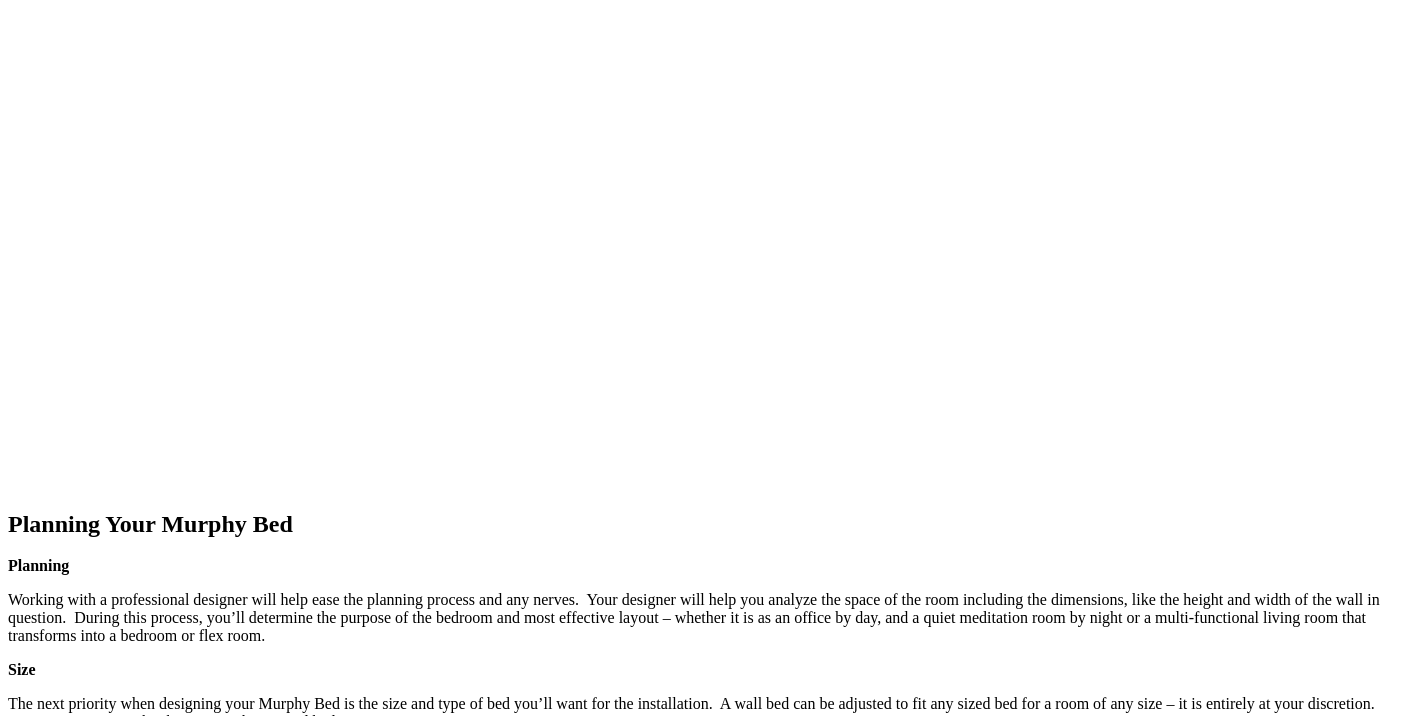 click on "next" at bounding box center [704, 2134] 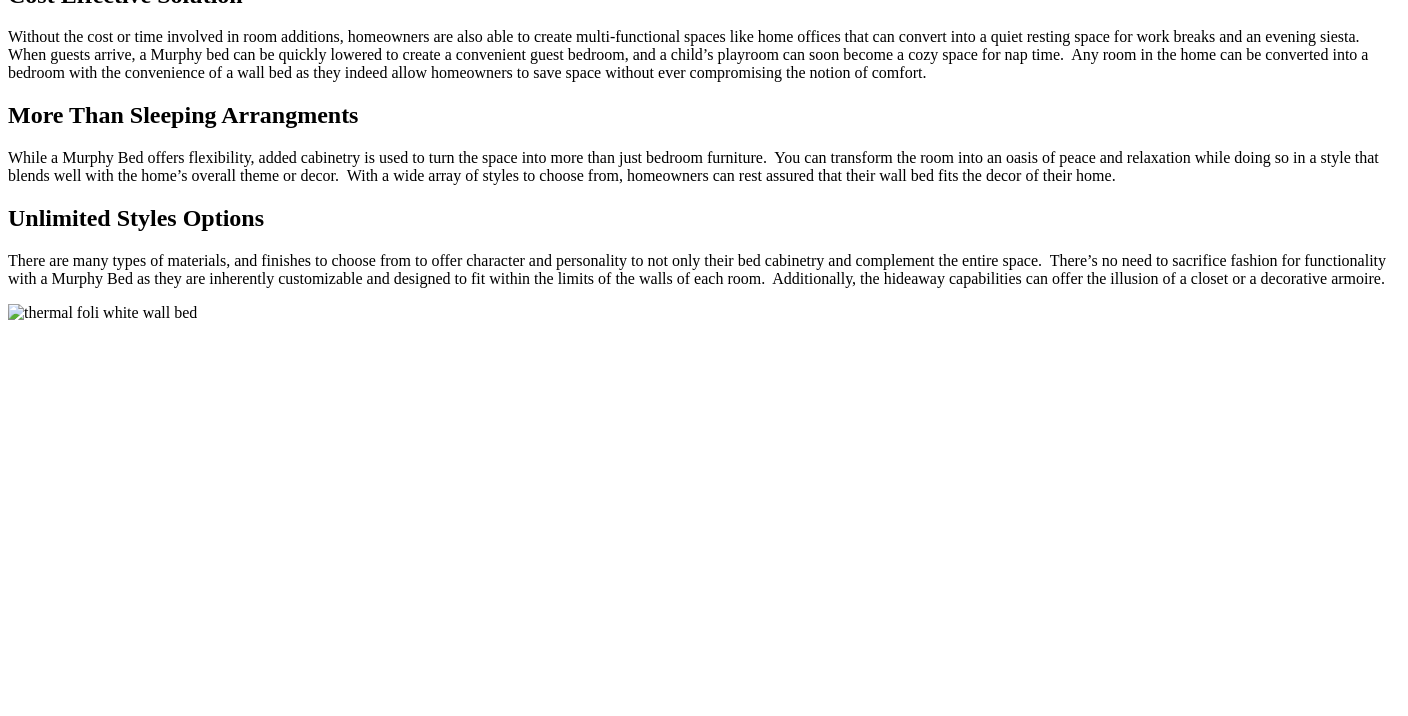 scroll, scrollTop: 1476, scrollLeft: 0, axis: vertical 